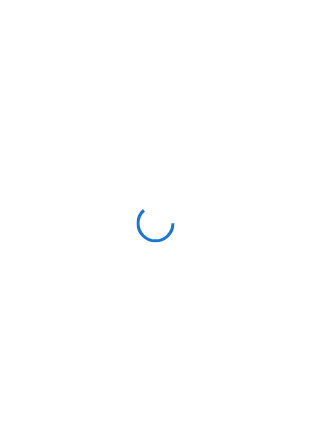 scroll, scrollTop: 0, scrollLeft: 0, axis: both 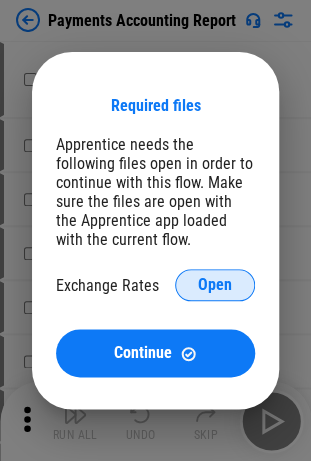click on "Open" at bounding box center [215, 285] 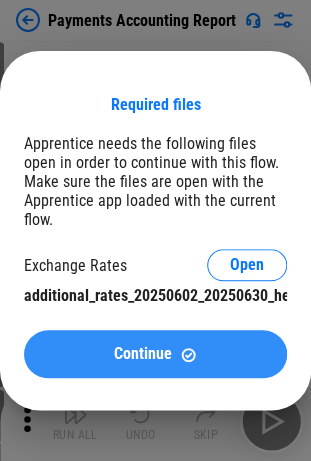 click on "Continue" at bounding box center (143, 354) 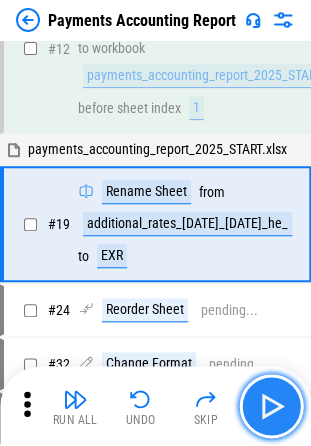 click at bounding box center [271, 406] 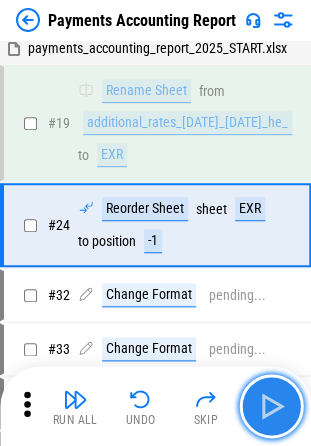 click at bounding box center [271, 406] 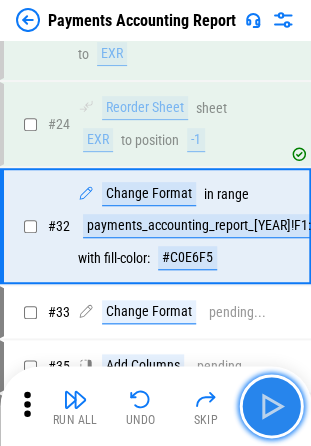 click at bounding box center (271, 406) 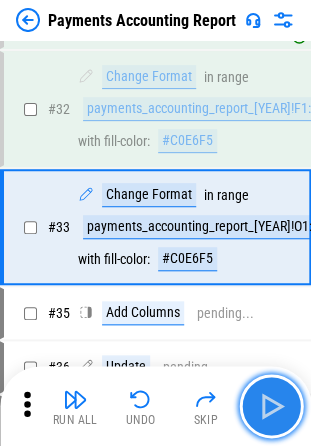 click at bounding box center (271, 406) 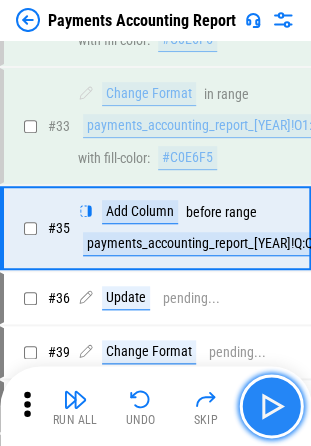 click at bounding box center (271, 406) 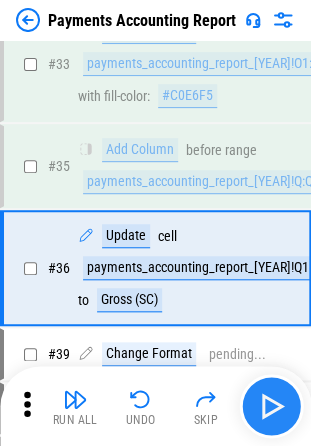 scroll, scrollTop: 649, scrollLeft: 0, axis: vertical 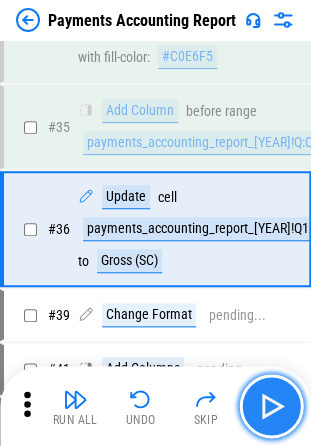 click at bounding box center [271, 406] 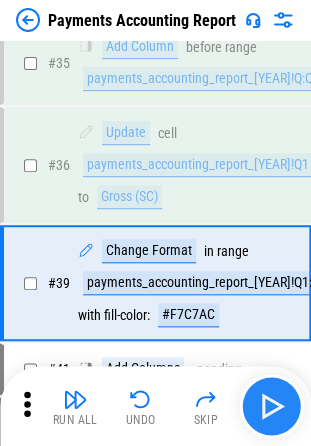 scroll, scrollTop: 766, scrollLeft: 0, axis: vertical 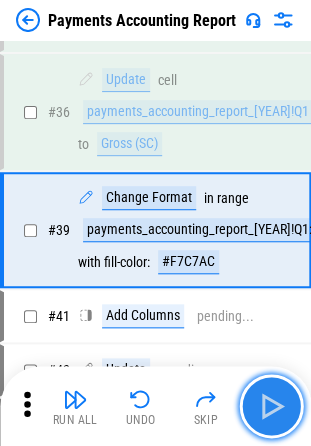 click at bounding box center [271, 406] 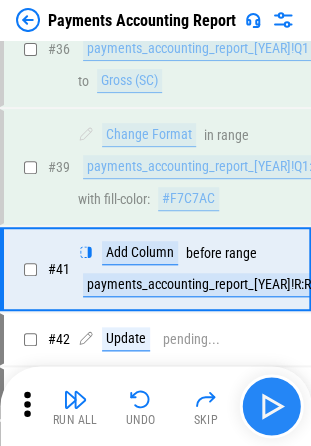 scroll, scrollTop: 868, scrollLeft: 0, axis: vertical 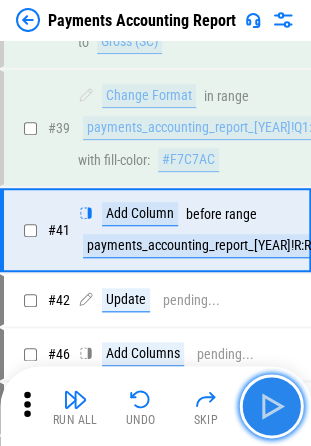 click at bounding box center (271, 406) 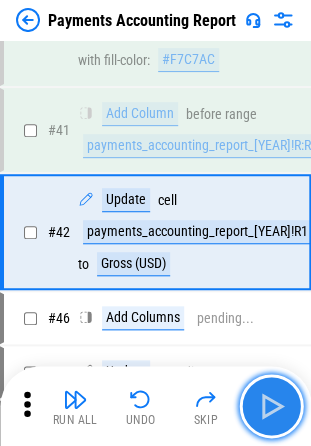click at bounding box center (271, 406) 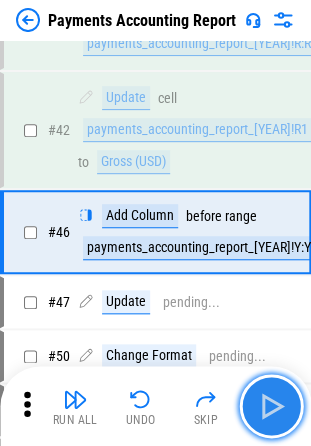 click at bounding box center [271, 406] 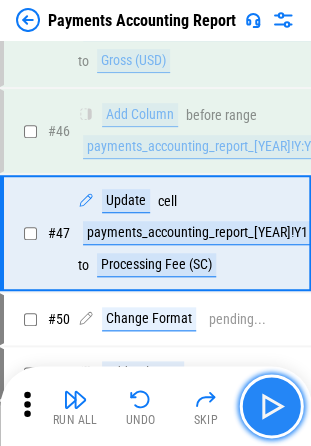 click at bounding box center [271, 406] 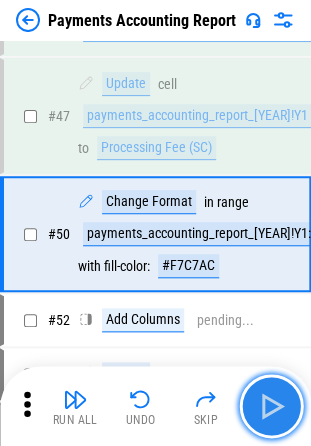 click at bounding box center (271, 406) 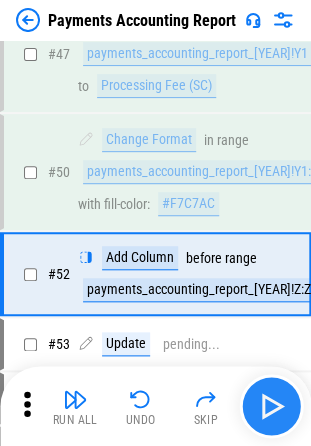 scroll, scrollTop: 1389, scrollLeft: 0, axis: vertical 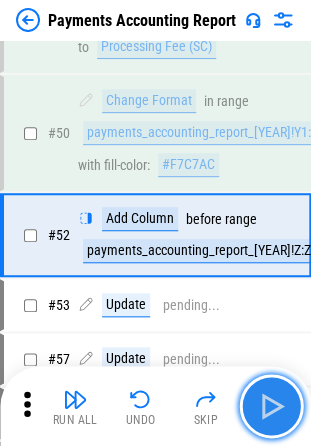 click at bounding box center (271, 406) 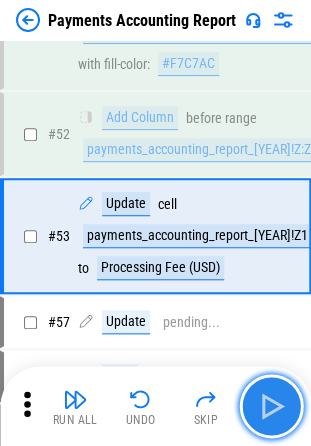 click at bounding box center [271, 406] 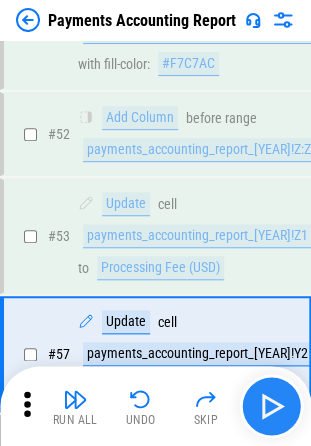 scroll, scrollTop: 1607, scrollLeft: 0, axis: vertical 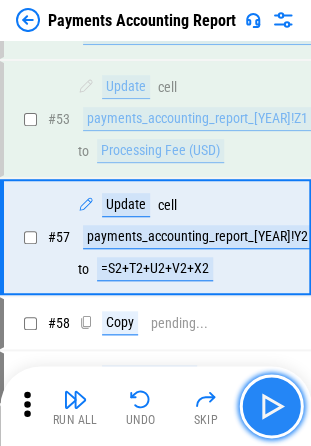 click at bounding box center [271, 406] 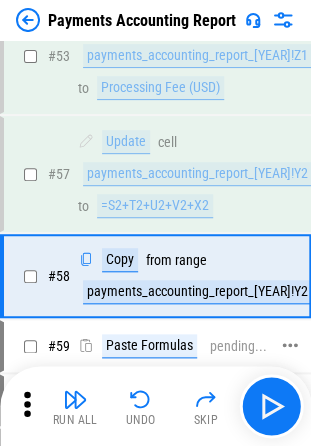 scroll, scrollTop: 1708, scrollLeft: 0, axis: vertical 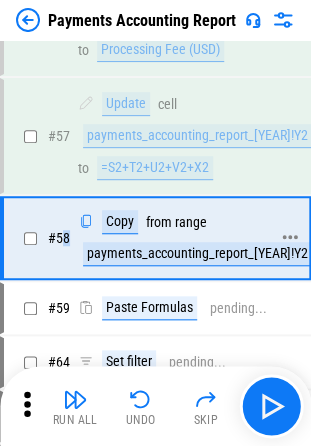 drag, startPoint x: 213, startPoint y: 253, endPoint x: 66, endPoint y: 224, distance: 149.83324 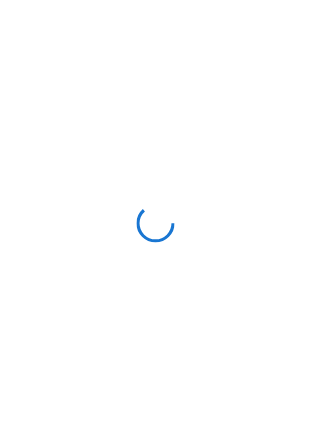 scroll, scrollTop: 0, scrollLeft: 0, axis: both 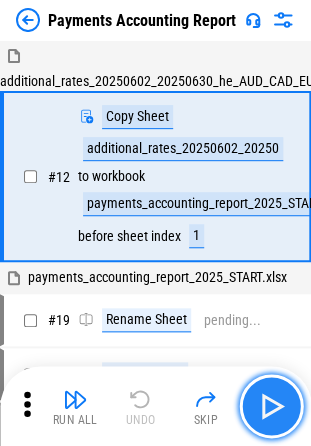 click at bounding box center [271, 406] 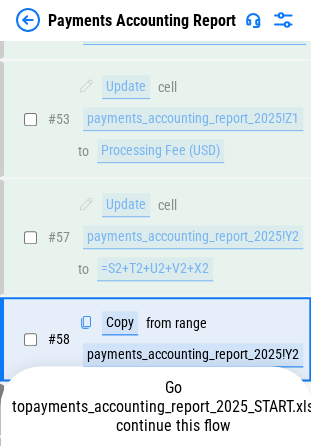 scroll, scrollTop: 1708, scrollLeft: 0, axis: vertical 